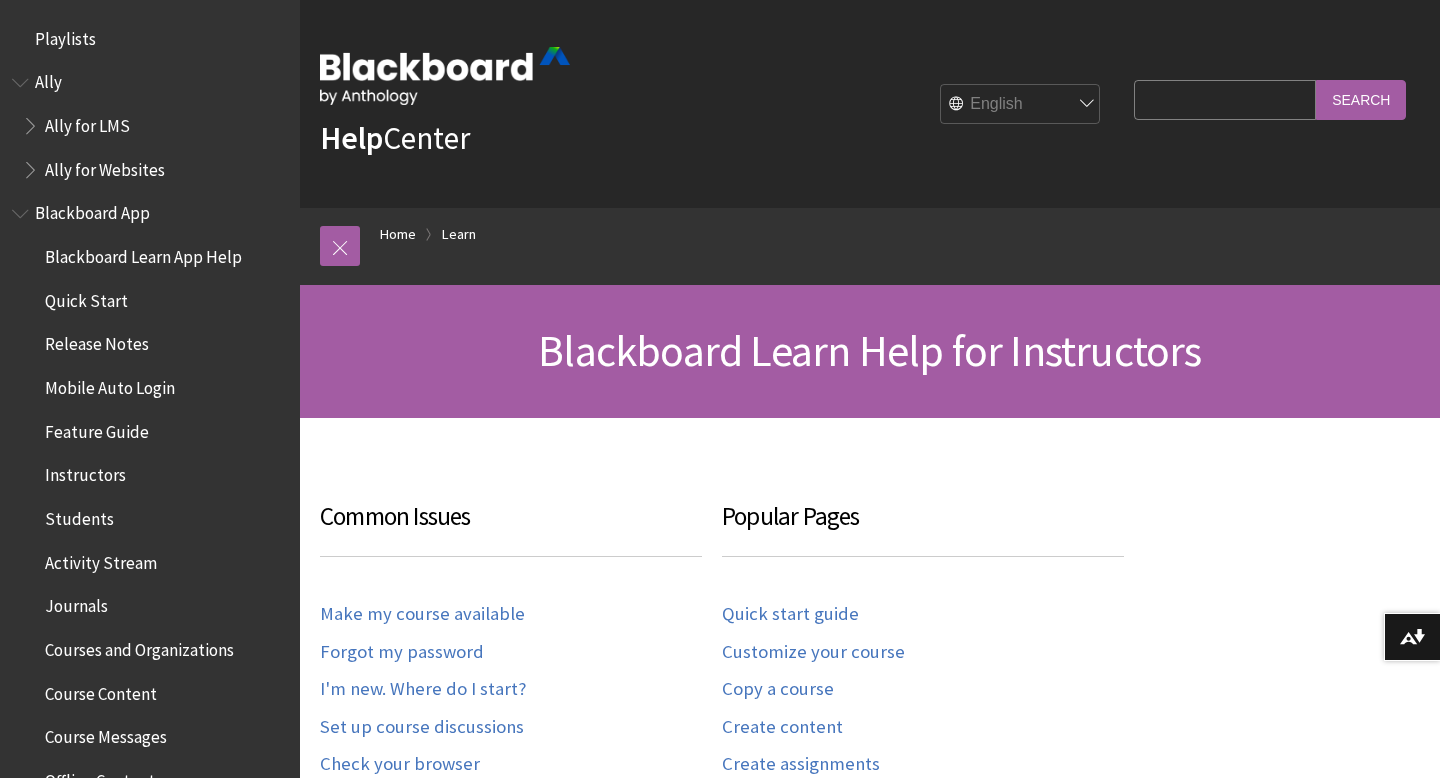 scroll, scrollTop: 219, scrollLeft: 0, axis: vertical 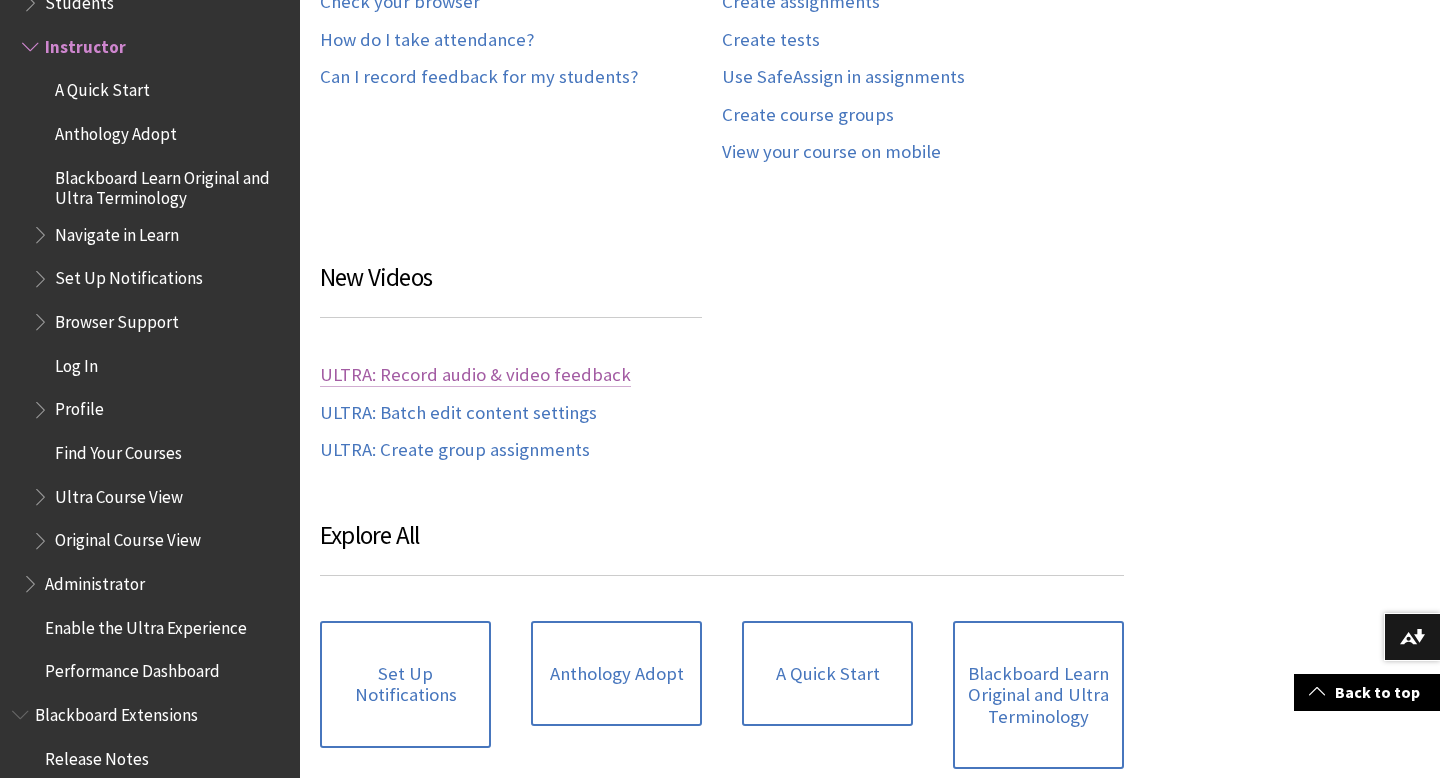 click on "ULTRA: Record audio & video feedback" at bounding box center (475, 375) 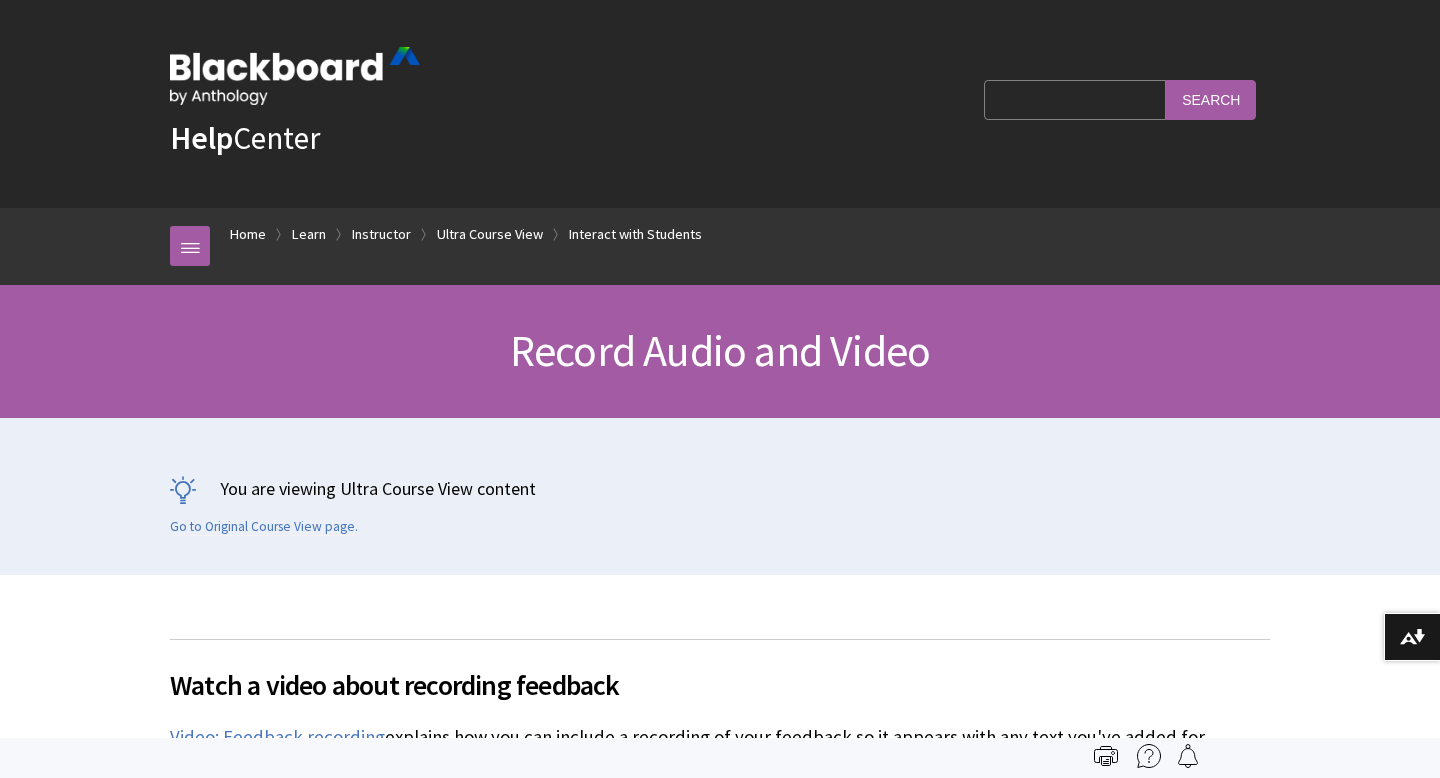 click on "Performance Dashboard" at bounding box center [-168, 4048] 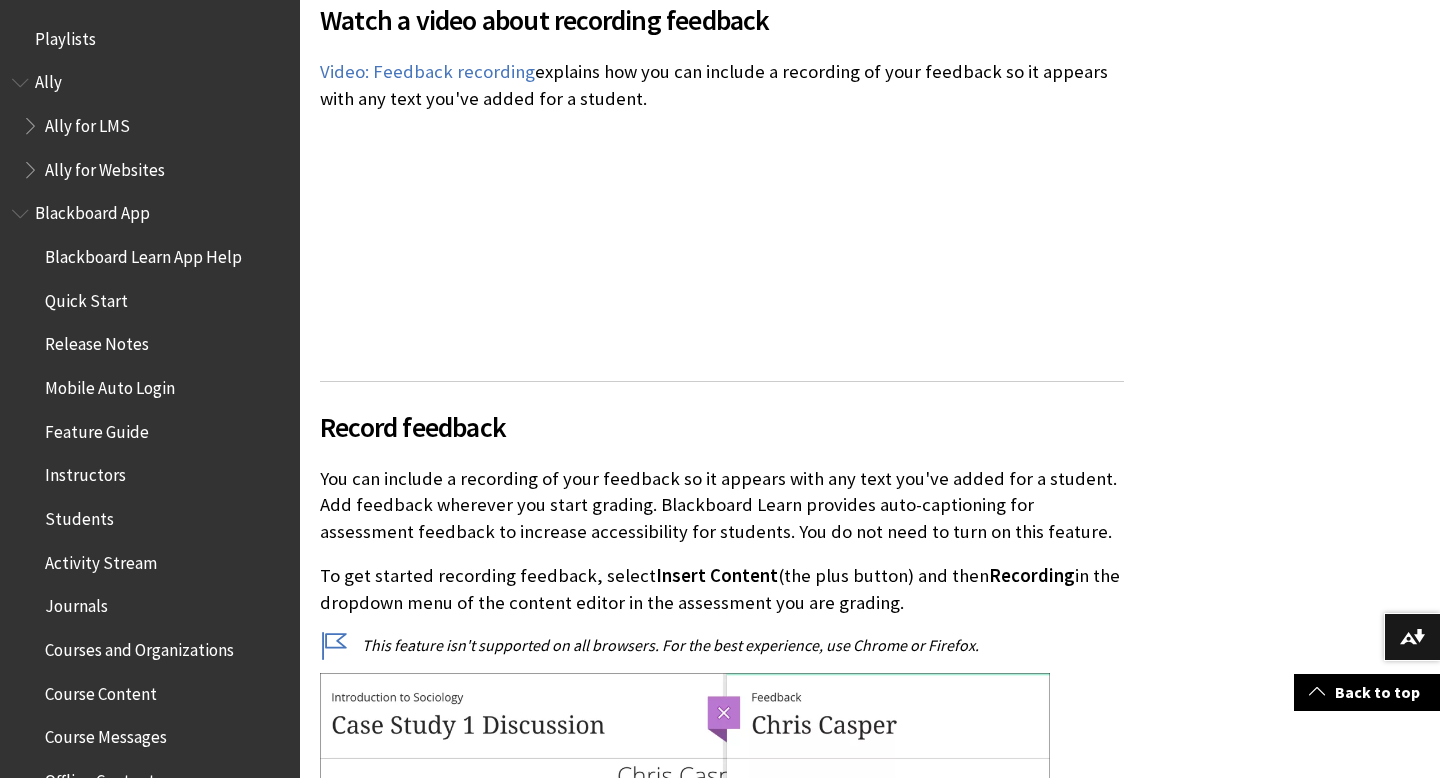 scroll, scrollTop: 653, scrollLeft: 0, axis: vertical 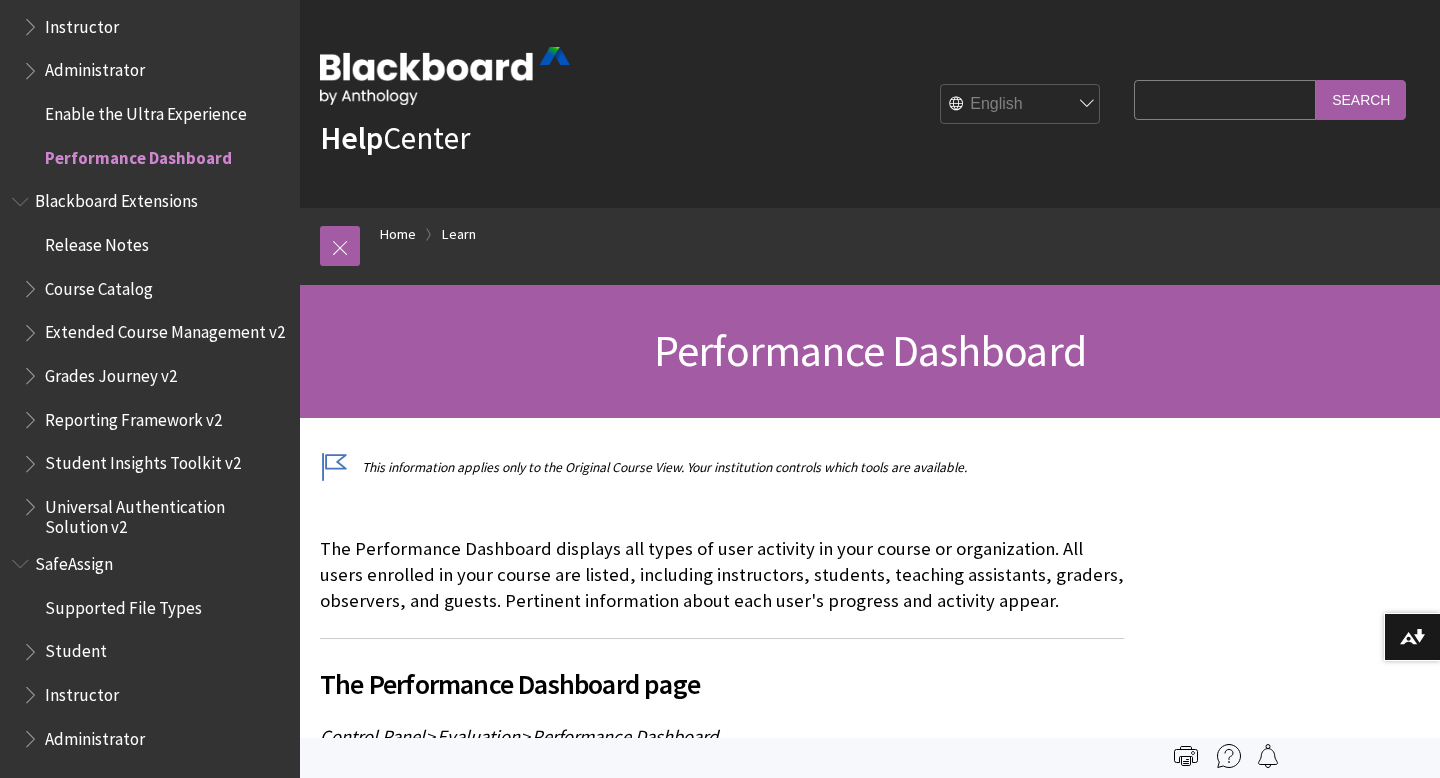 click on "Course Catalog" at bounding box center (99, 285) 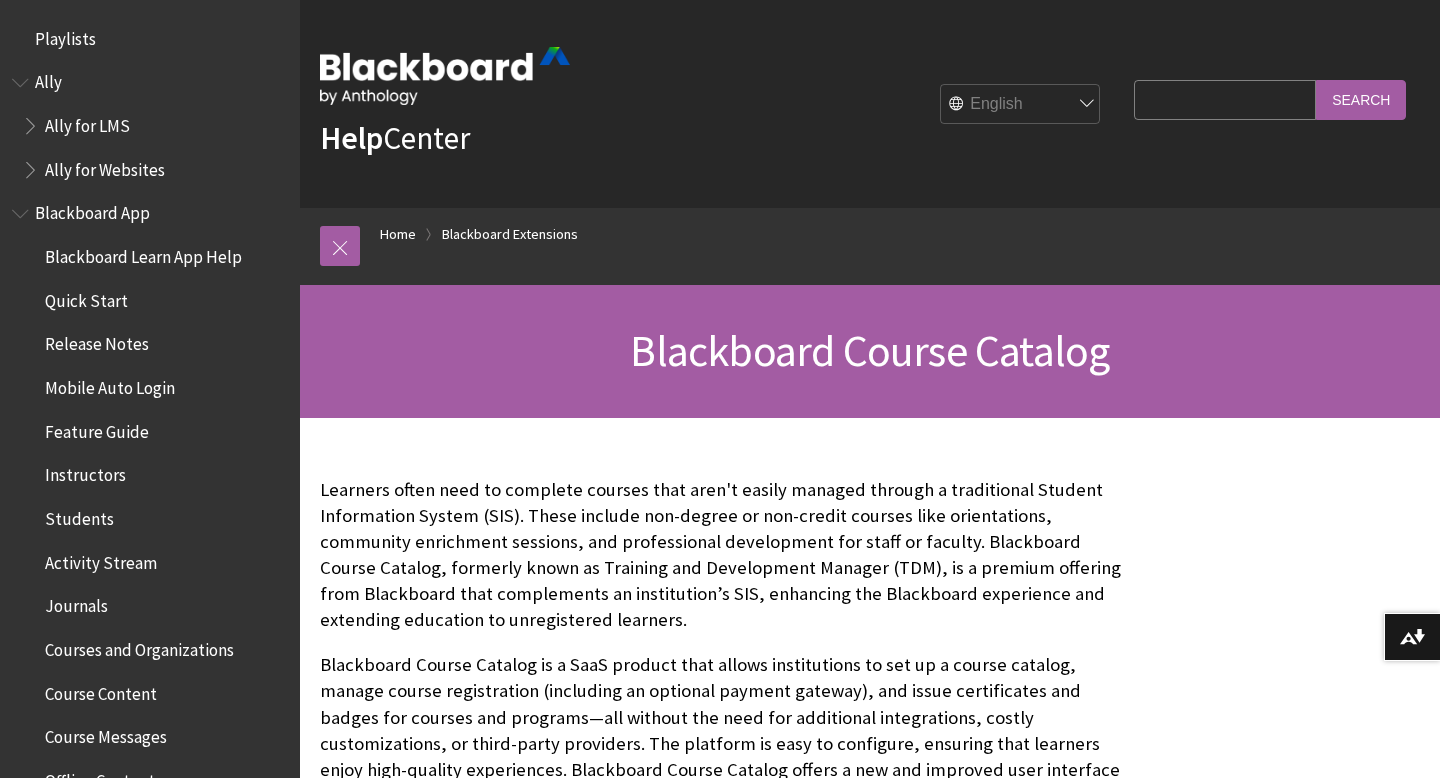 scroll, scrollTop: 0, scrollLeft: 0, axis: both 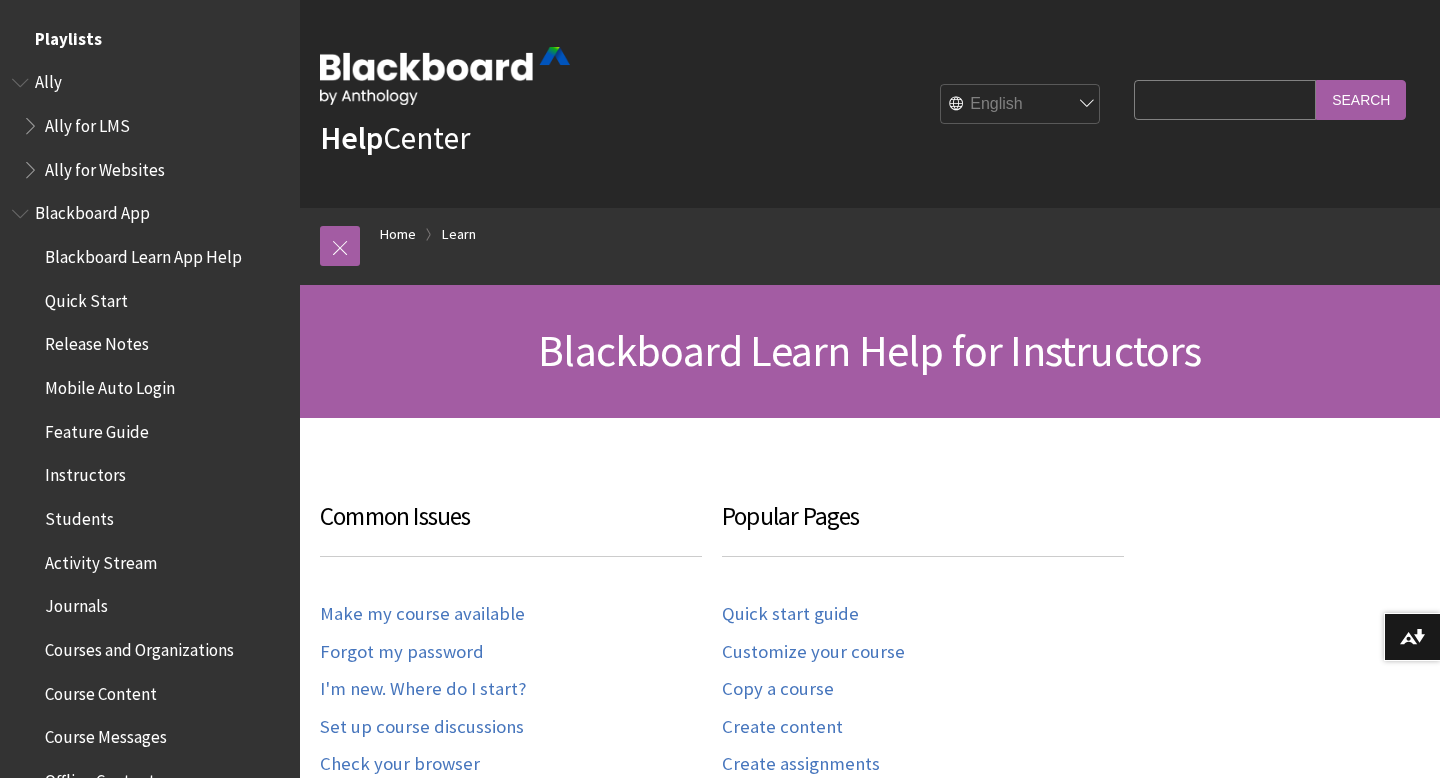 click on "Playlists" at bounding box center [68, 35] 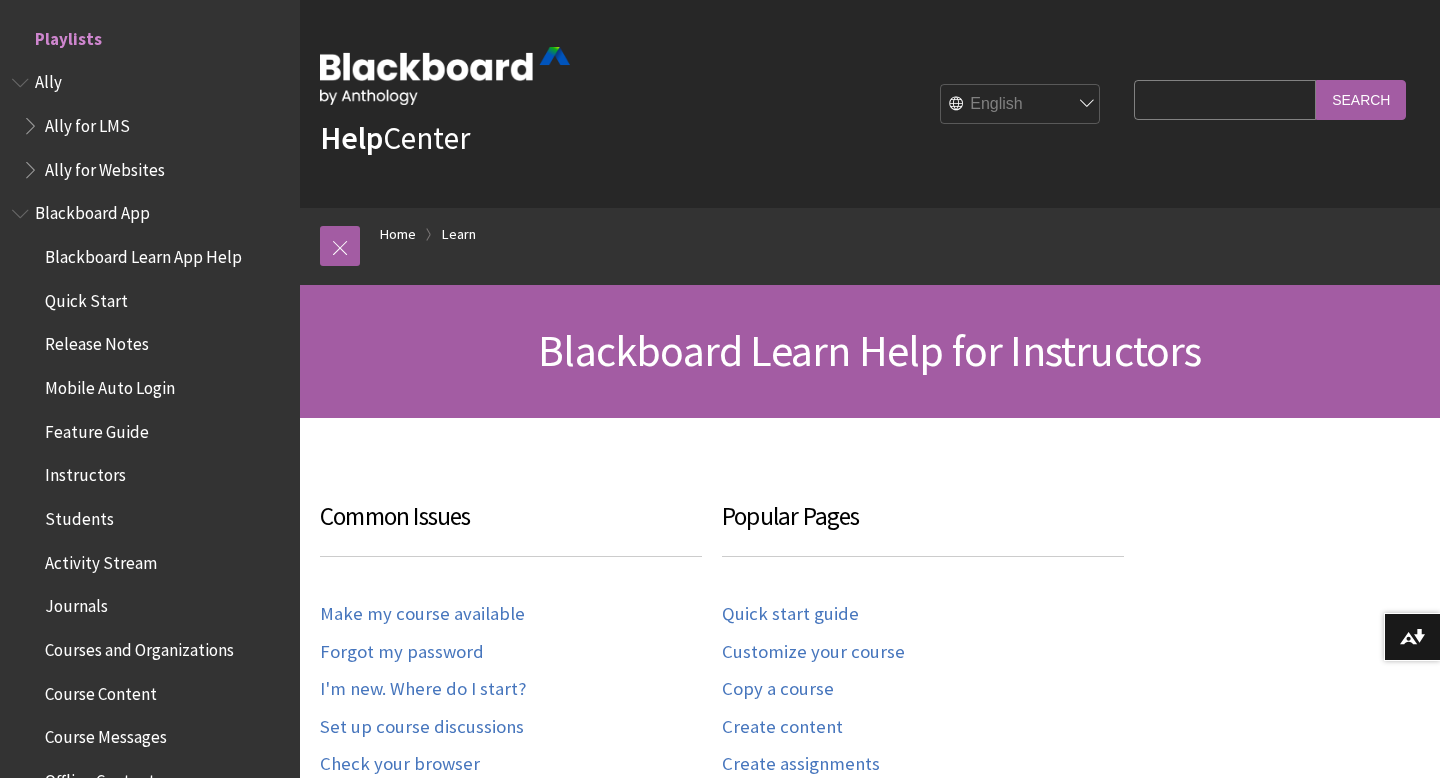 click on "Playlists" at bounding box center (68, 35) 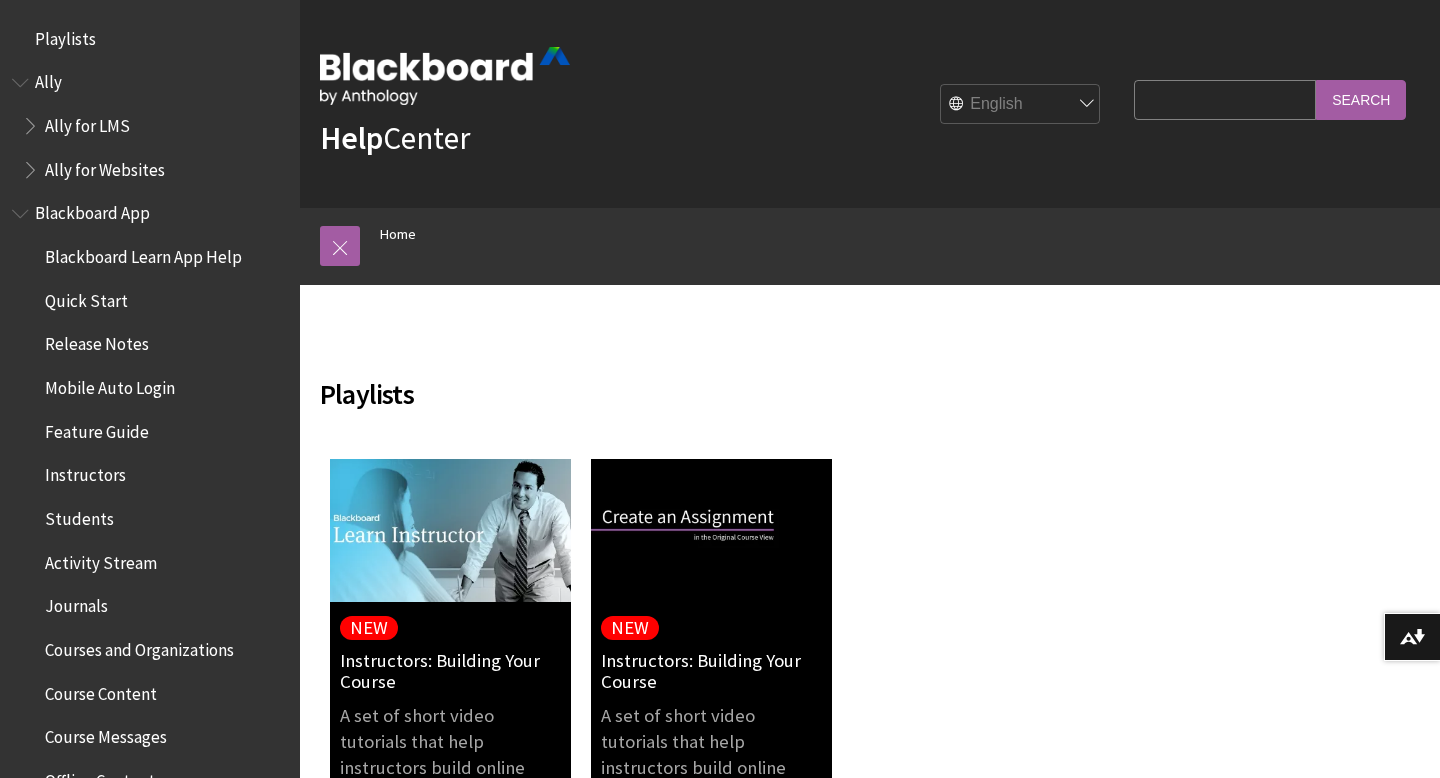 scroll, scrollTop: 0, scrollLeft: 0, axis: both 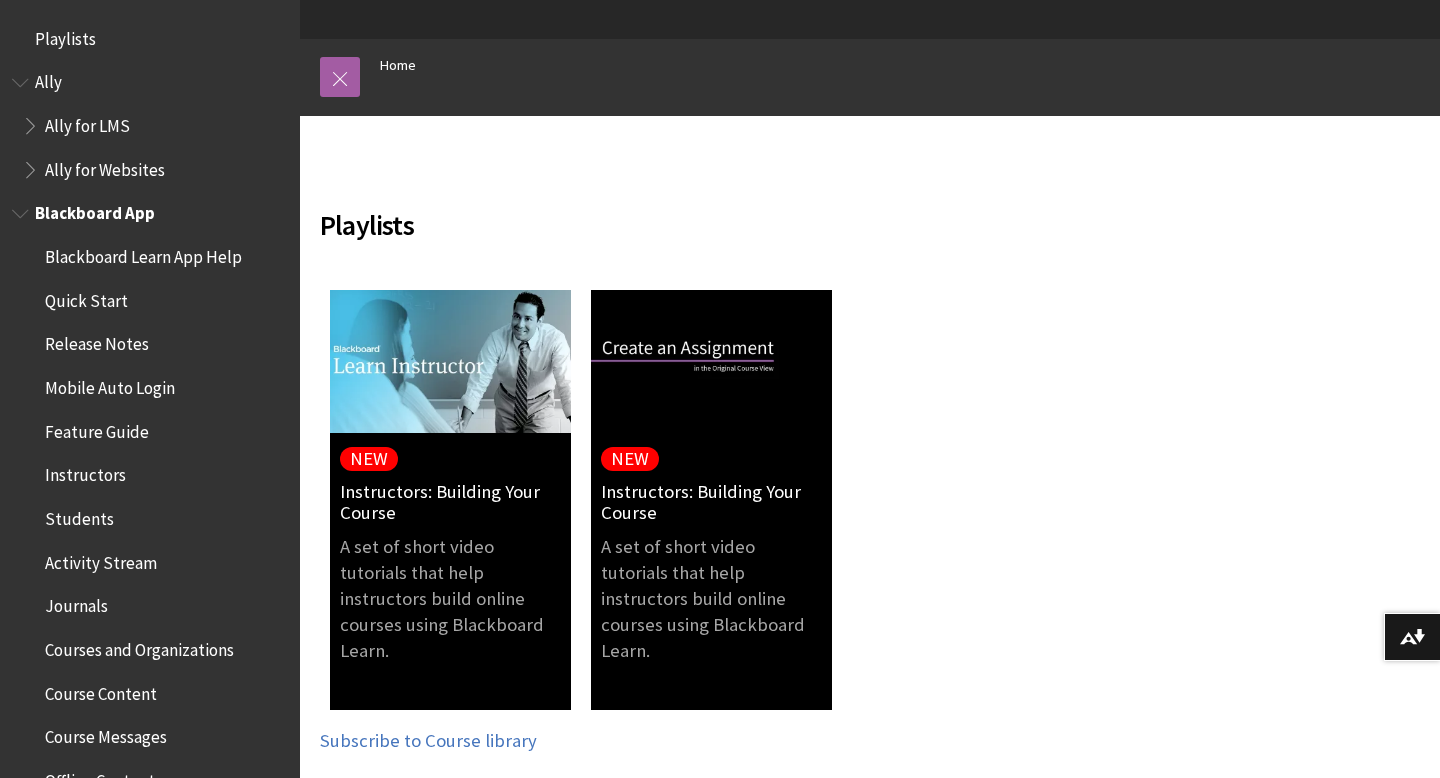 click on "Quick Start" at bounding box center [86, 297] 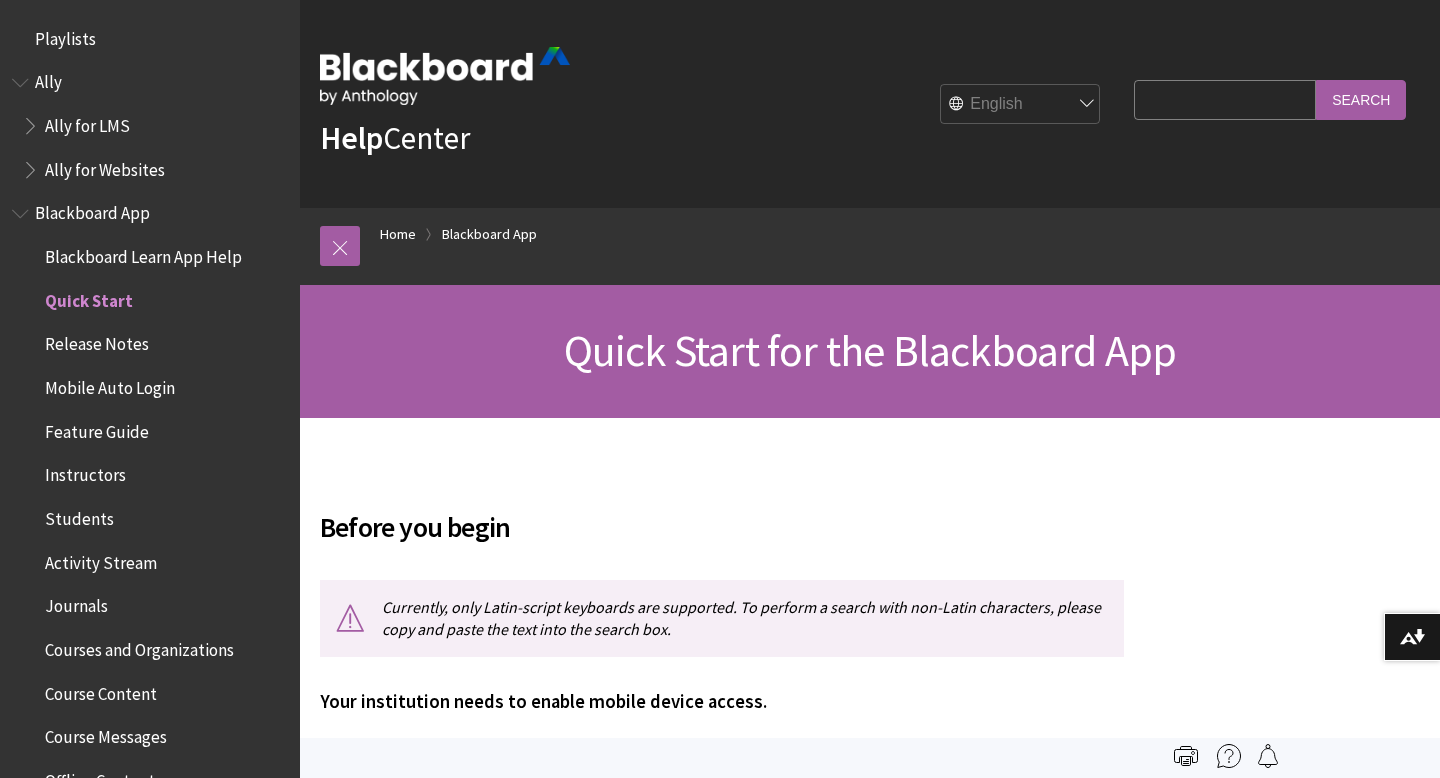 scroll, scrollTop: 115, scrollLeft: 0, axis: vertical 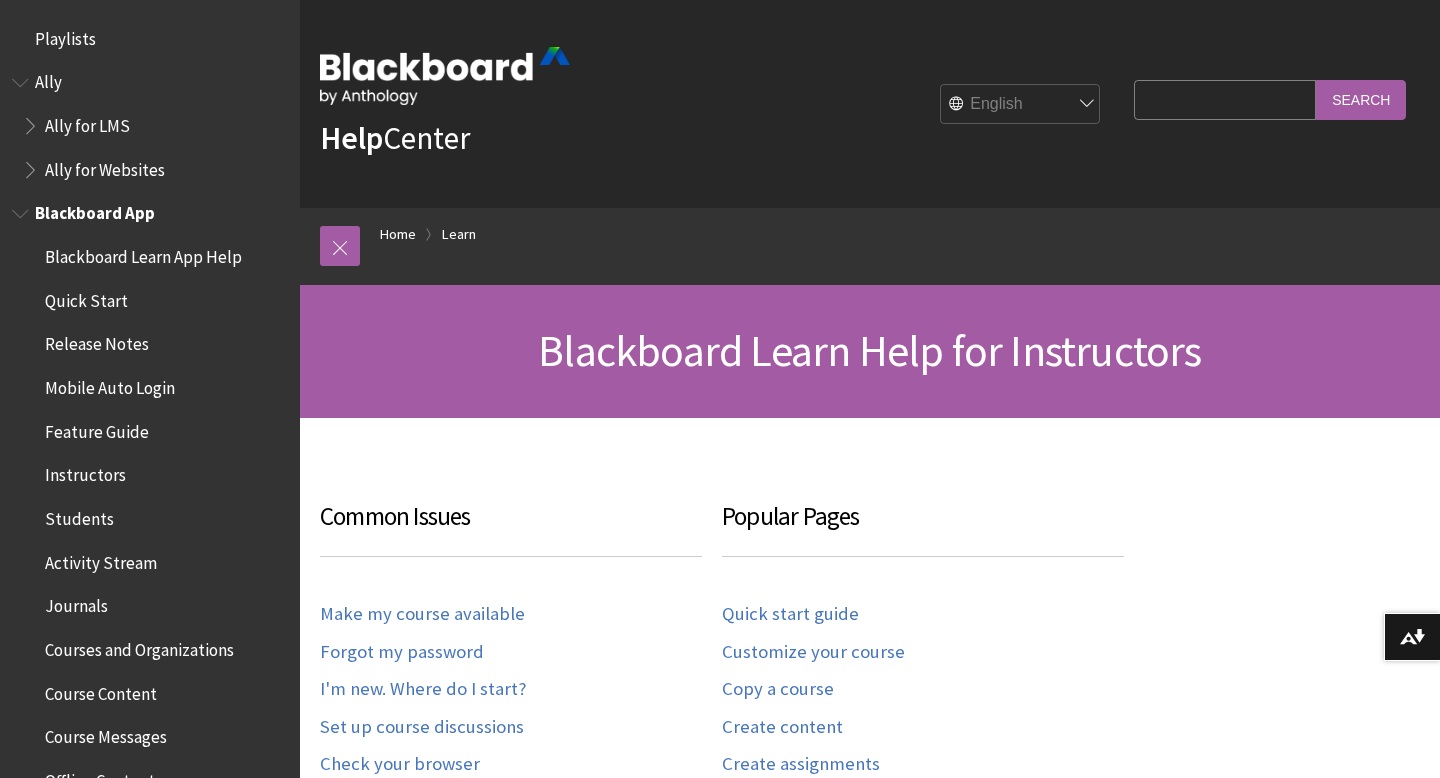 click on "Release Notes" at bounding box center (97, 341) 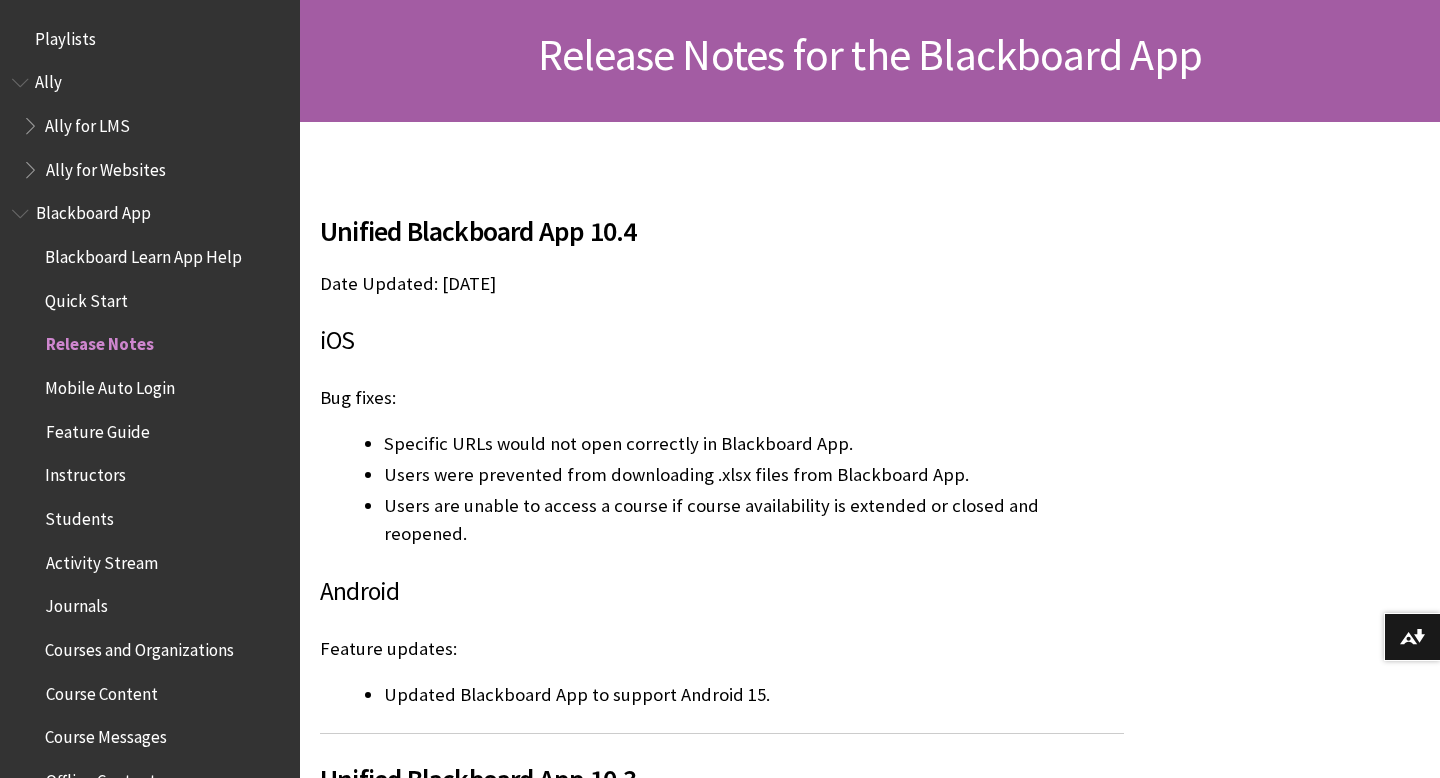 scroll, scrollTop: 297, scrollLeft: 0, axis: vertical 